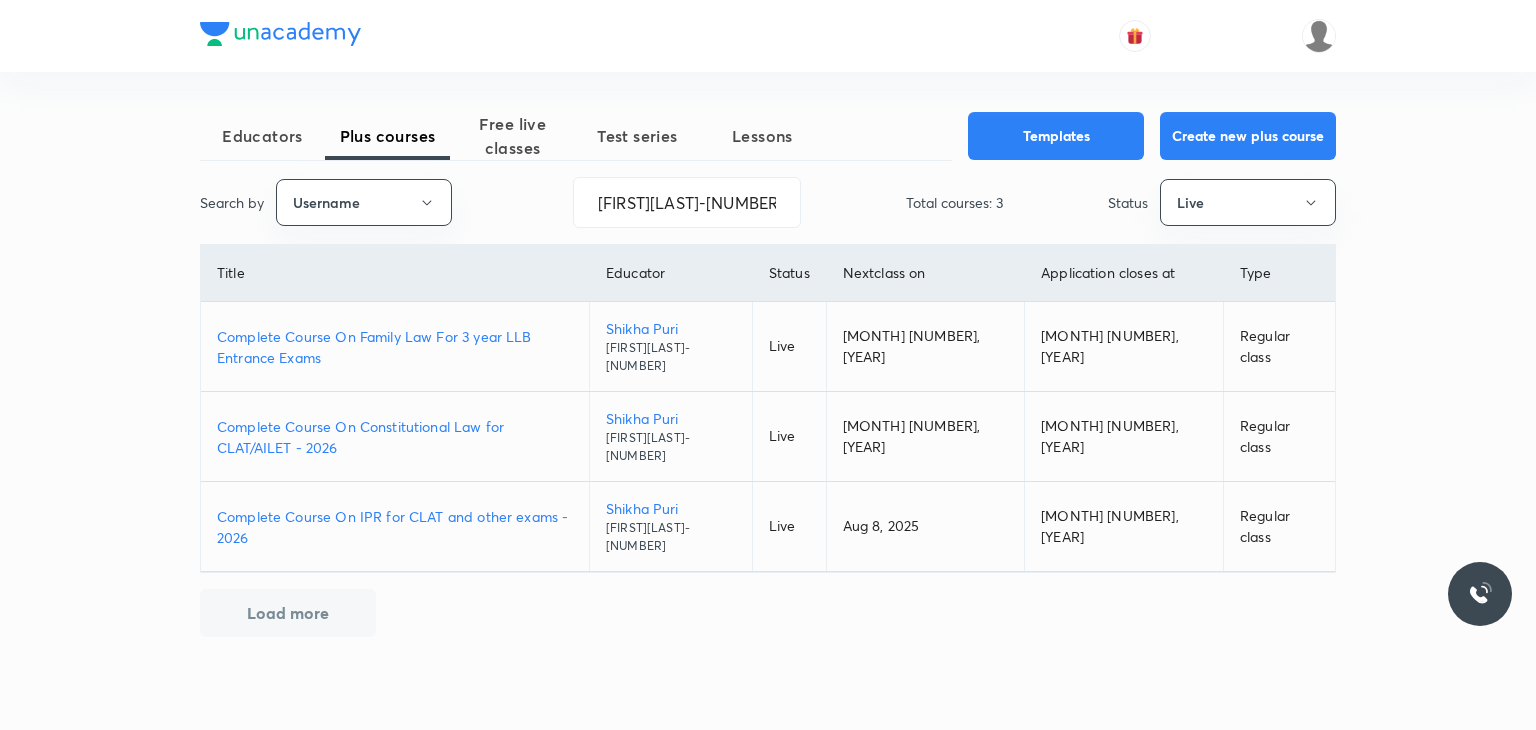 scroll, scrollTop: 0, scrollLeft: 0, axis: both 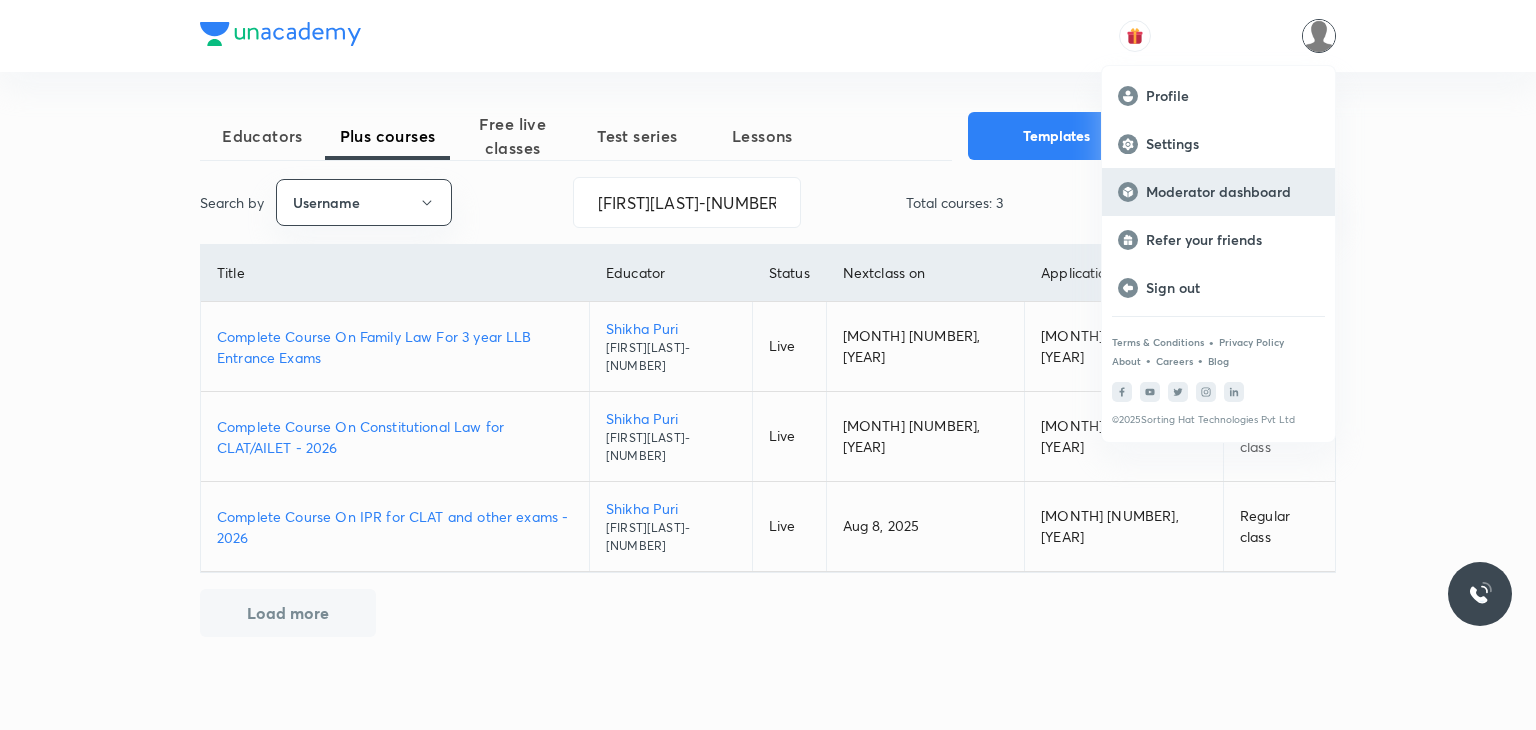 click on "Moderator dashboard" at bounding box center [1232, 192] 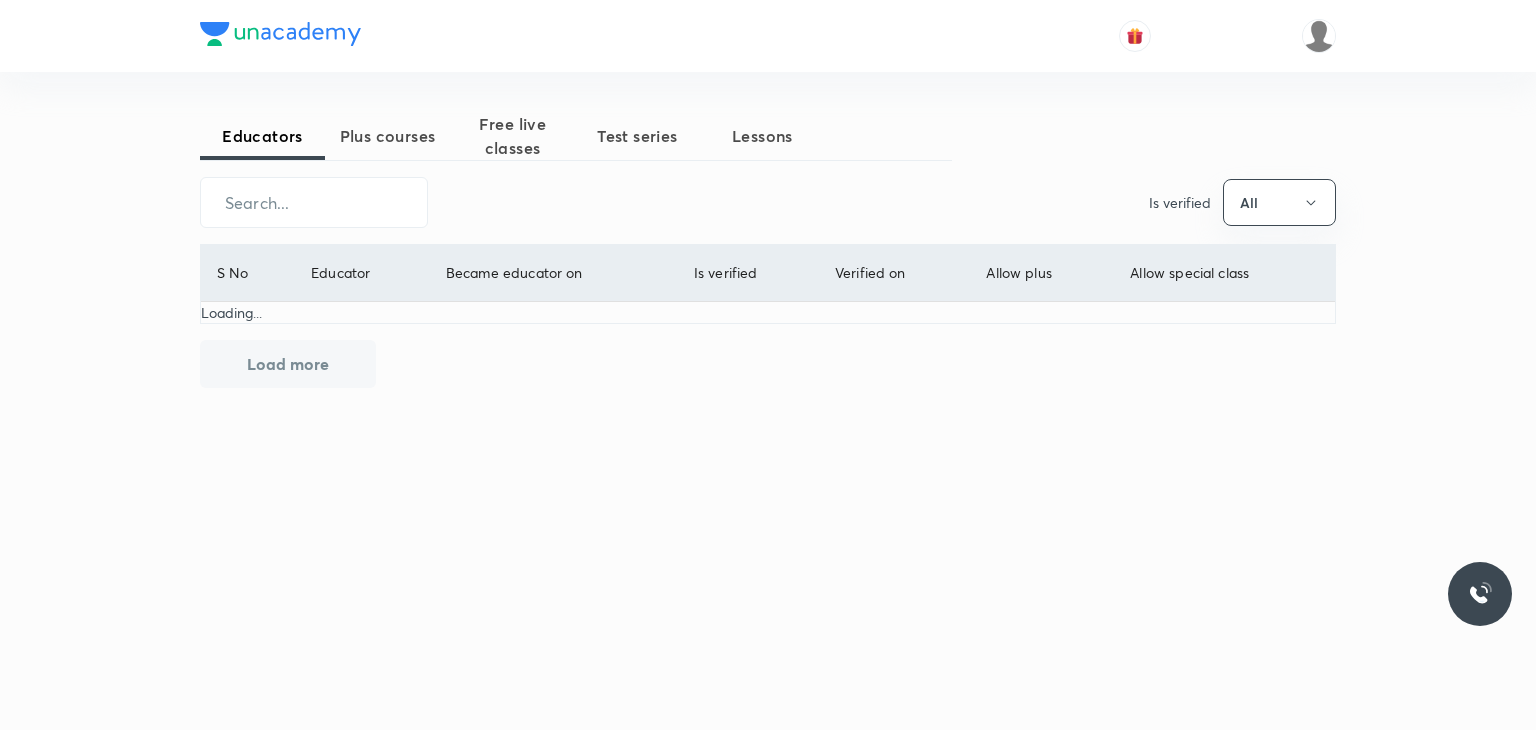 scroll, scrollTop: 0, scrollLeft: 0, axis: both 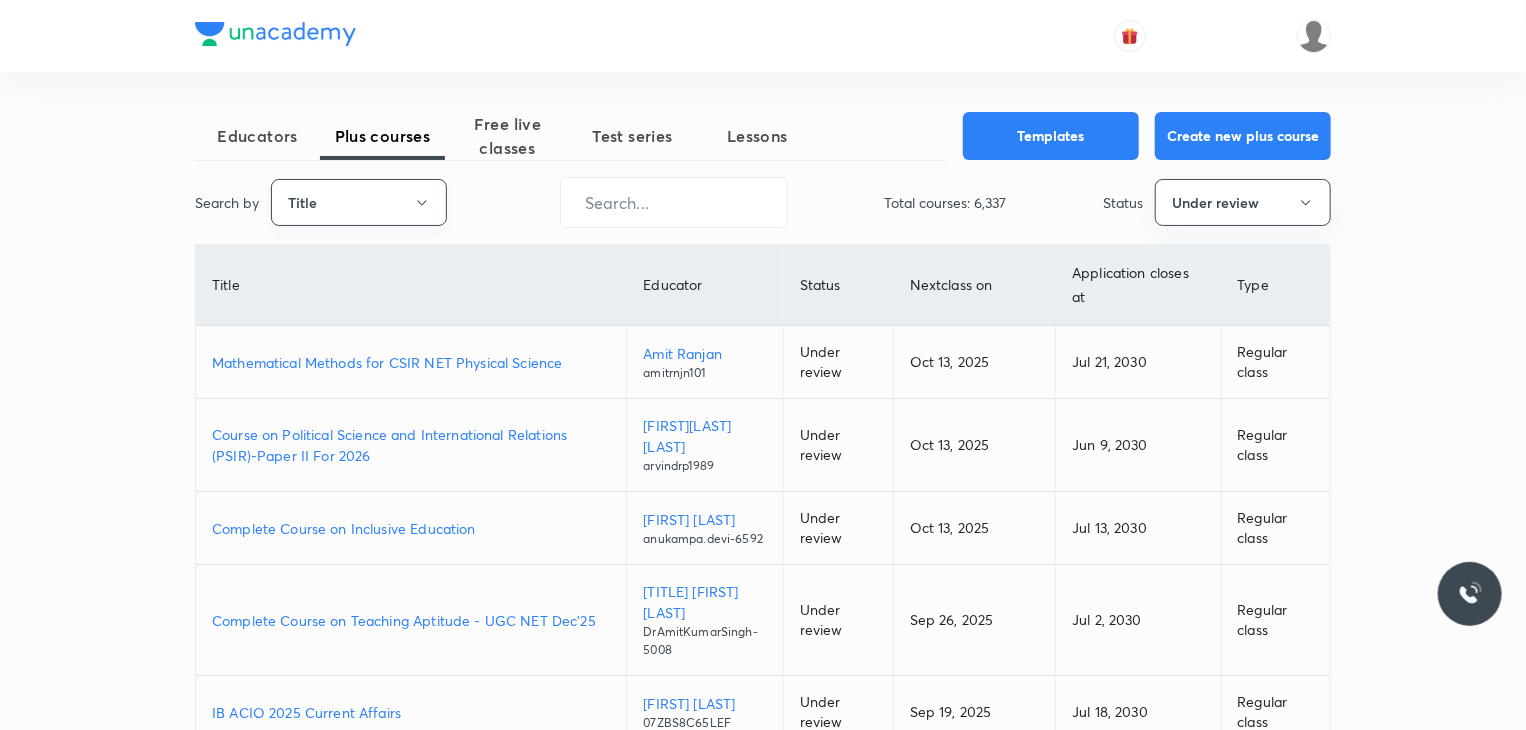 click on "Title" at bounding box center (359, 202) 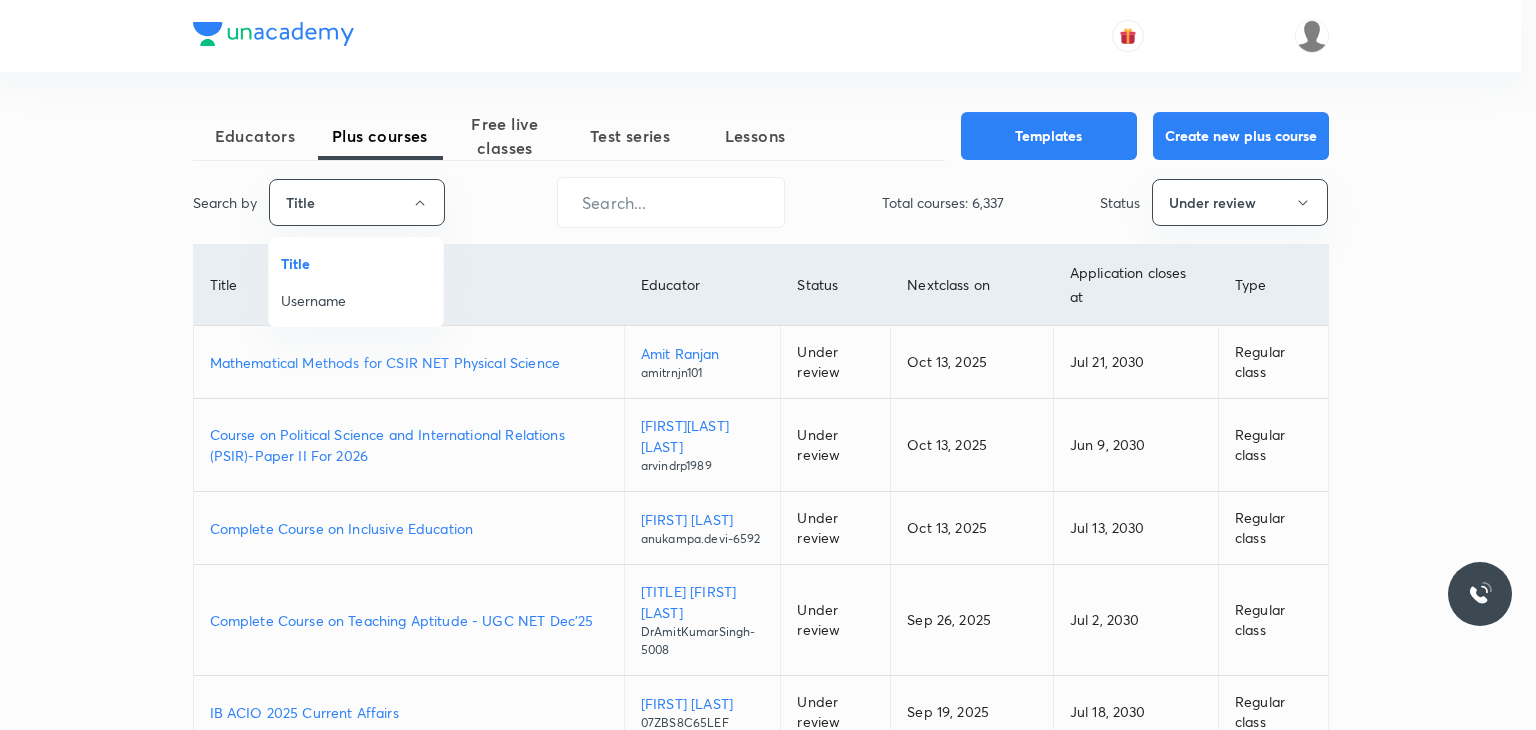click on "Username" at bounding box center [356, 300] 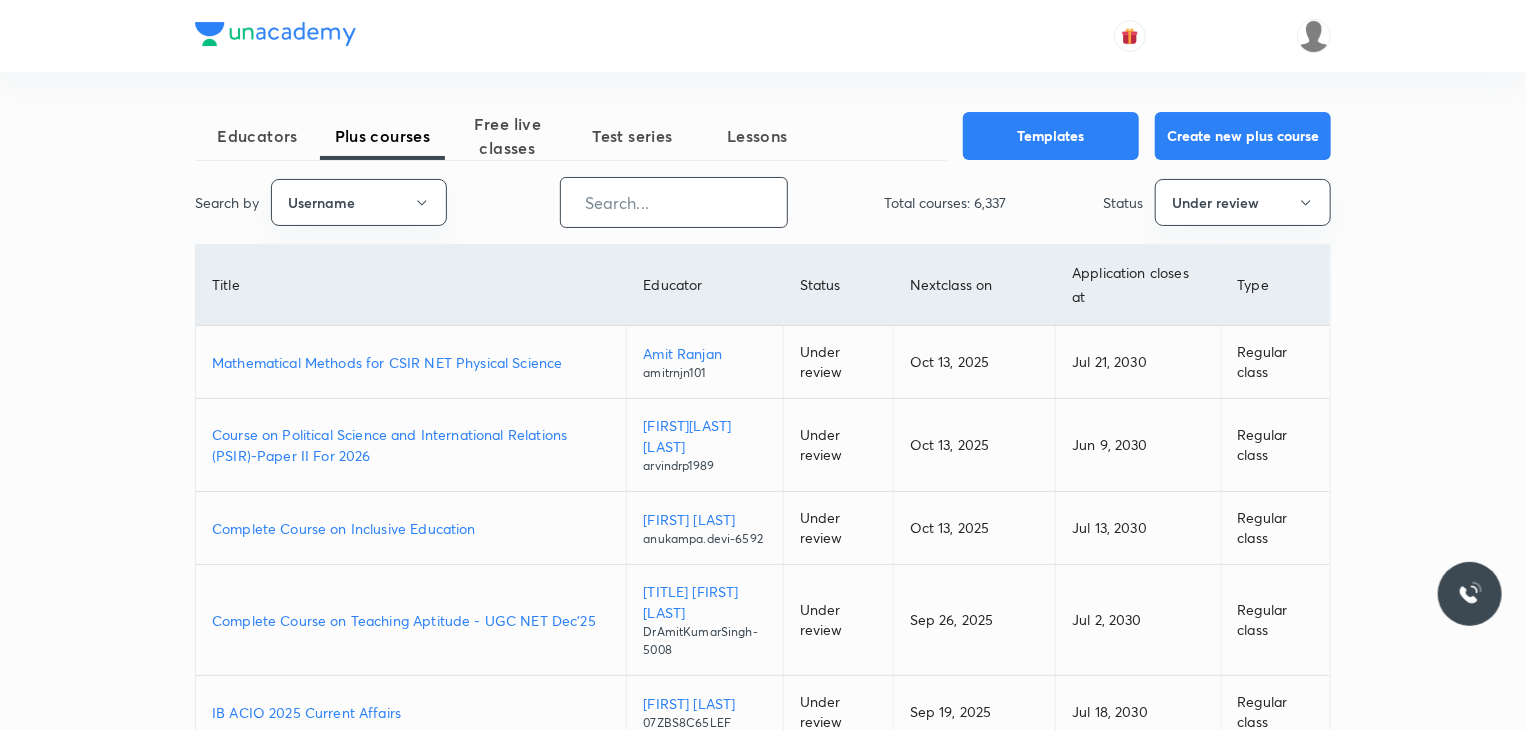 click at bounding box center (674, 202) 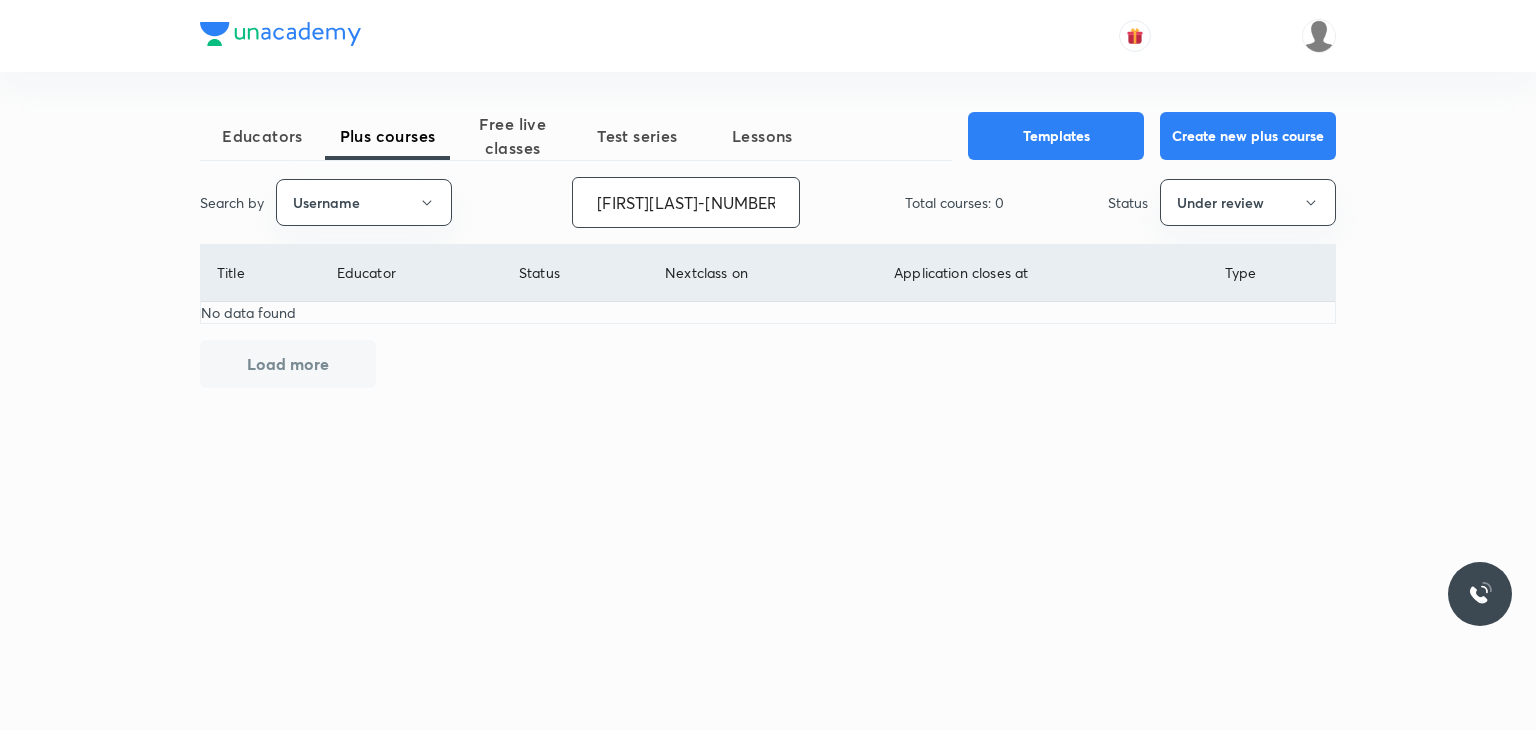 type on "[FIRST][LAST]-[NUMBER]" 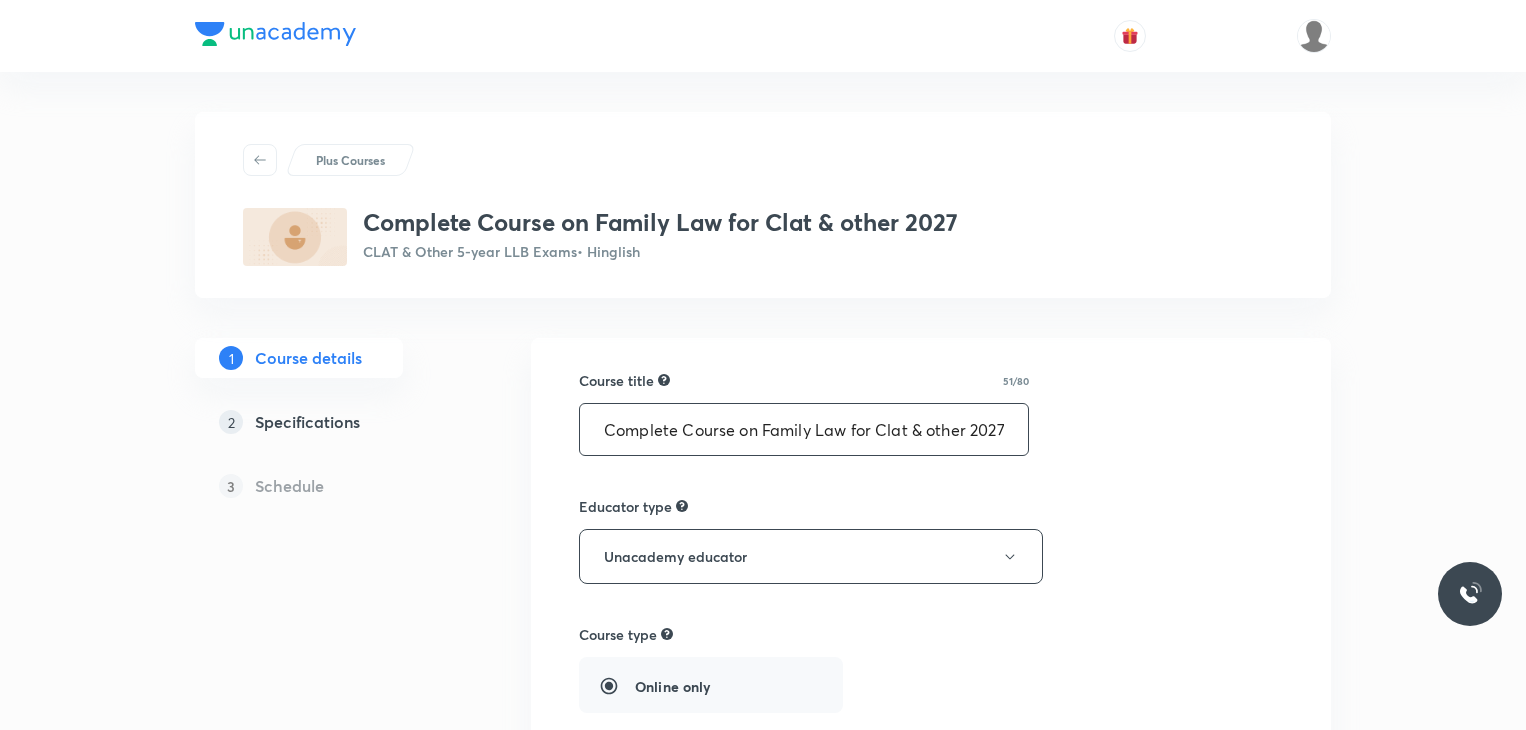 scroll, scrollTop: 0, scrollLeft: 0, axis: both 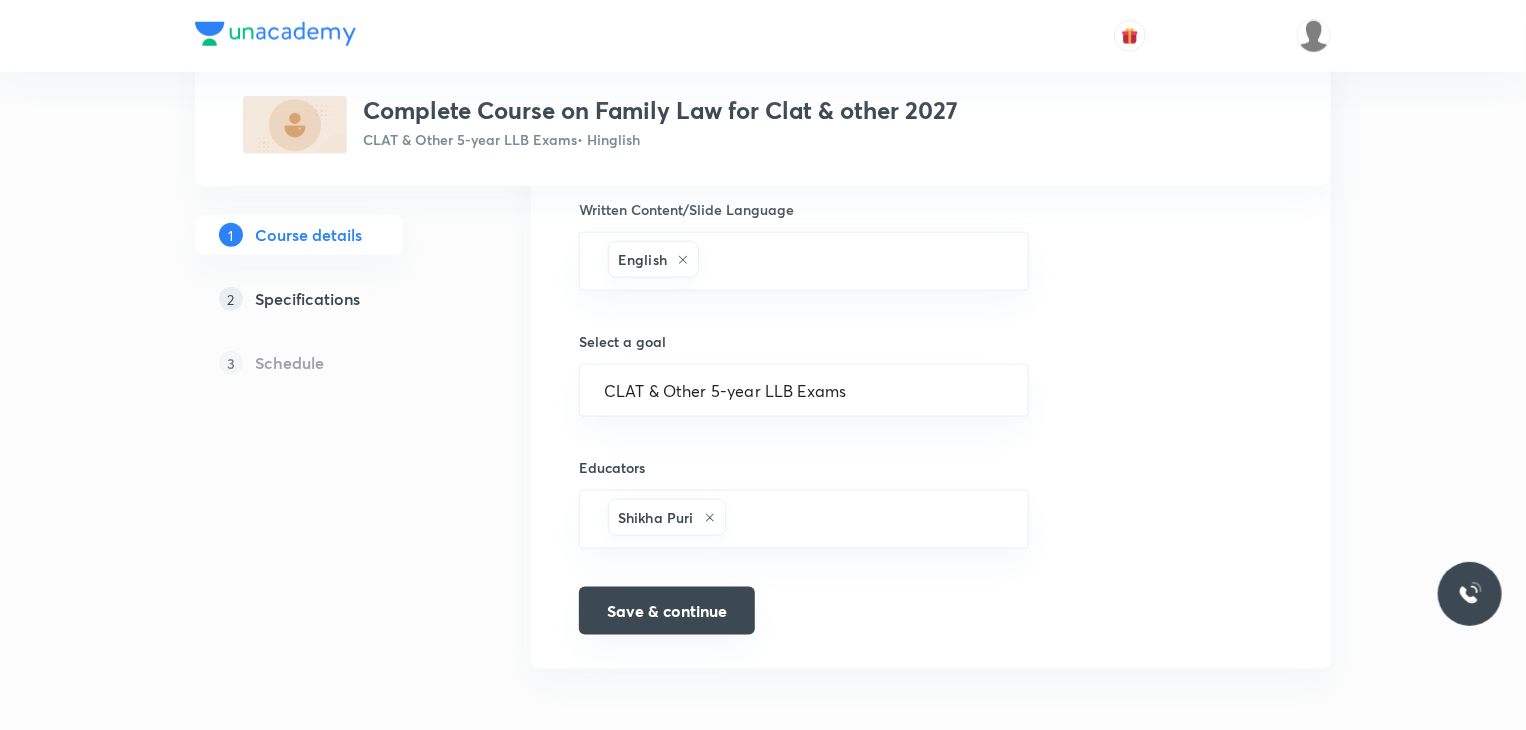 click on "Save & continue" at bounding box center [667, 611] 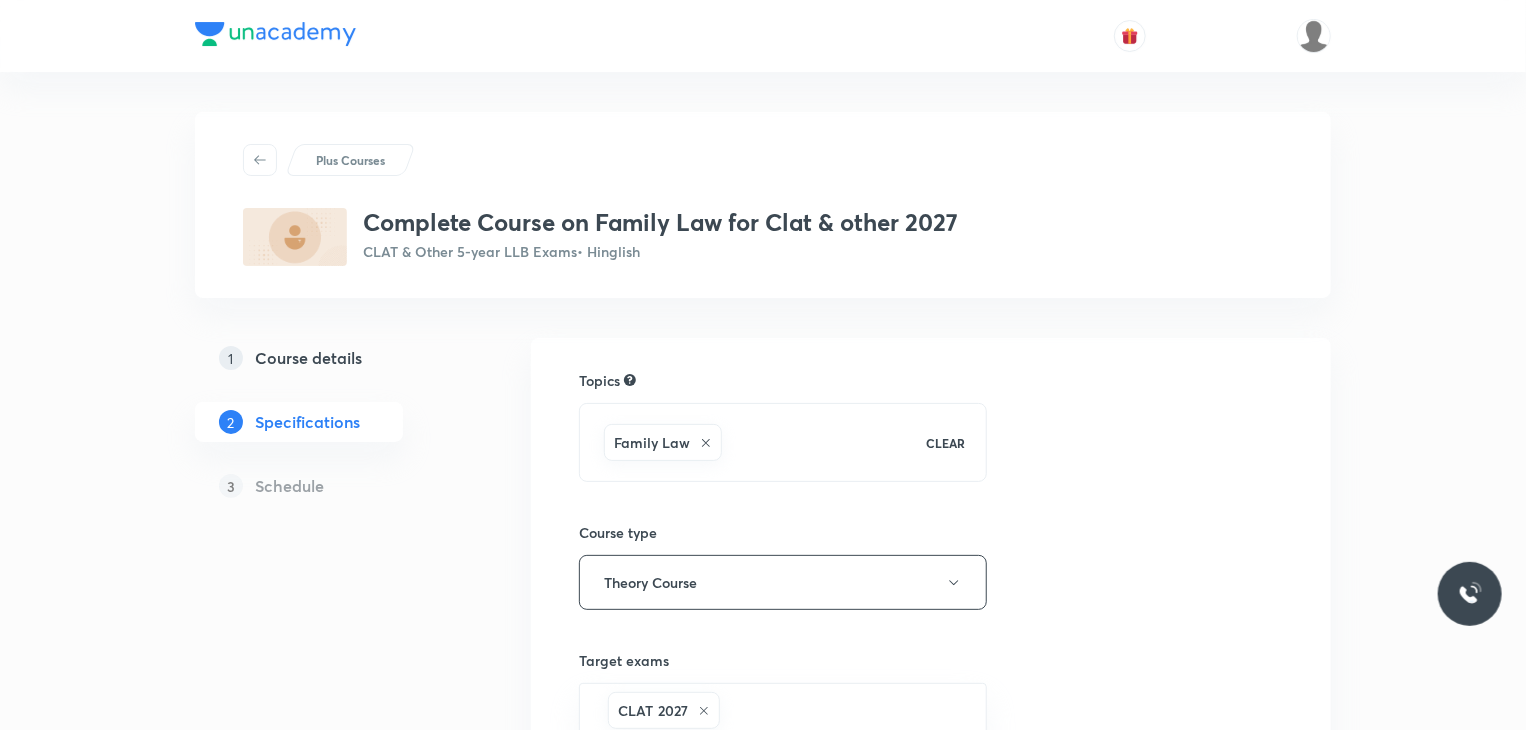 scroll, scrollTop: 362, scrollLeft: 0, axis: vertical 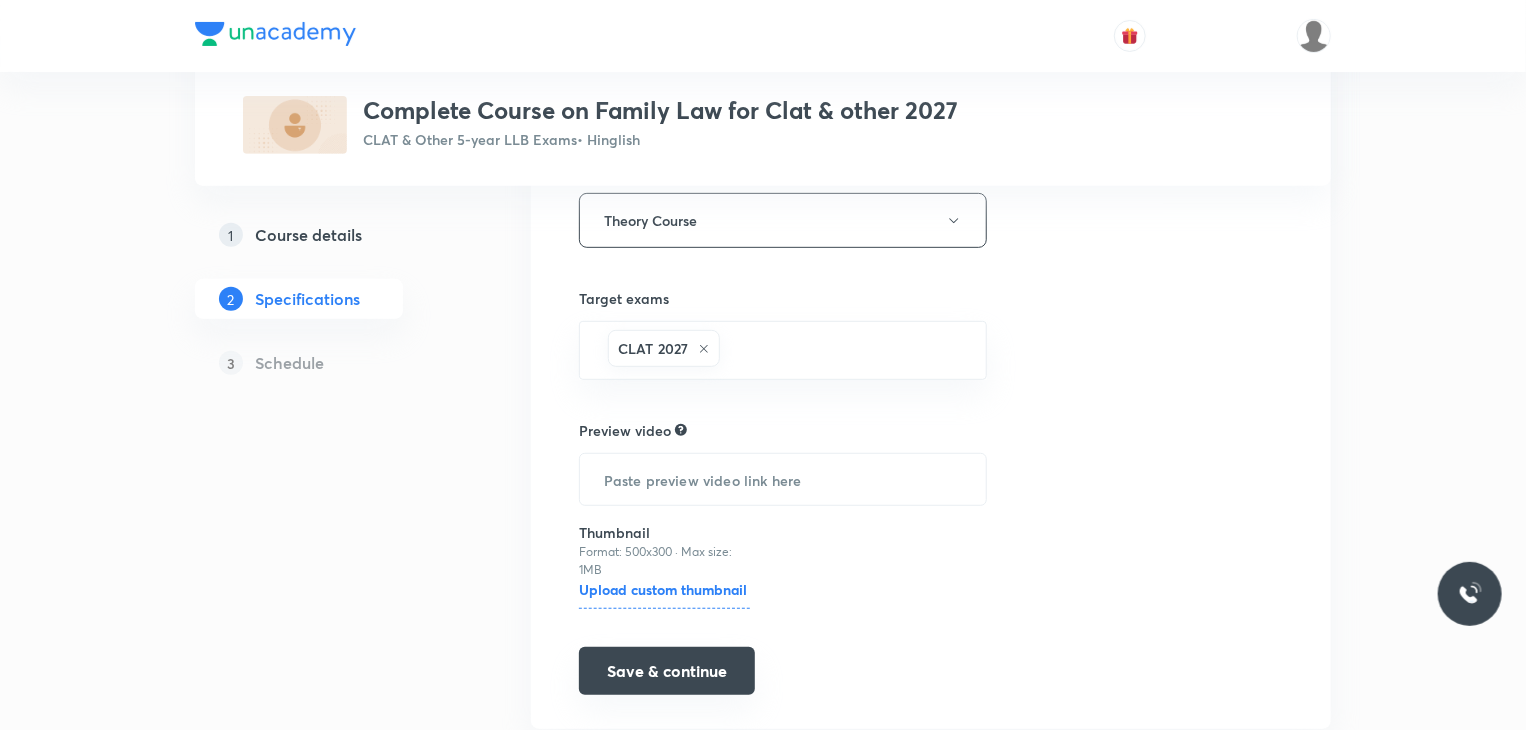 click on "Save & continue" at bounding box center [667, 671] 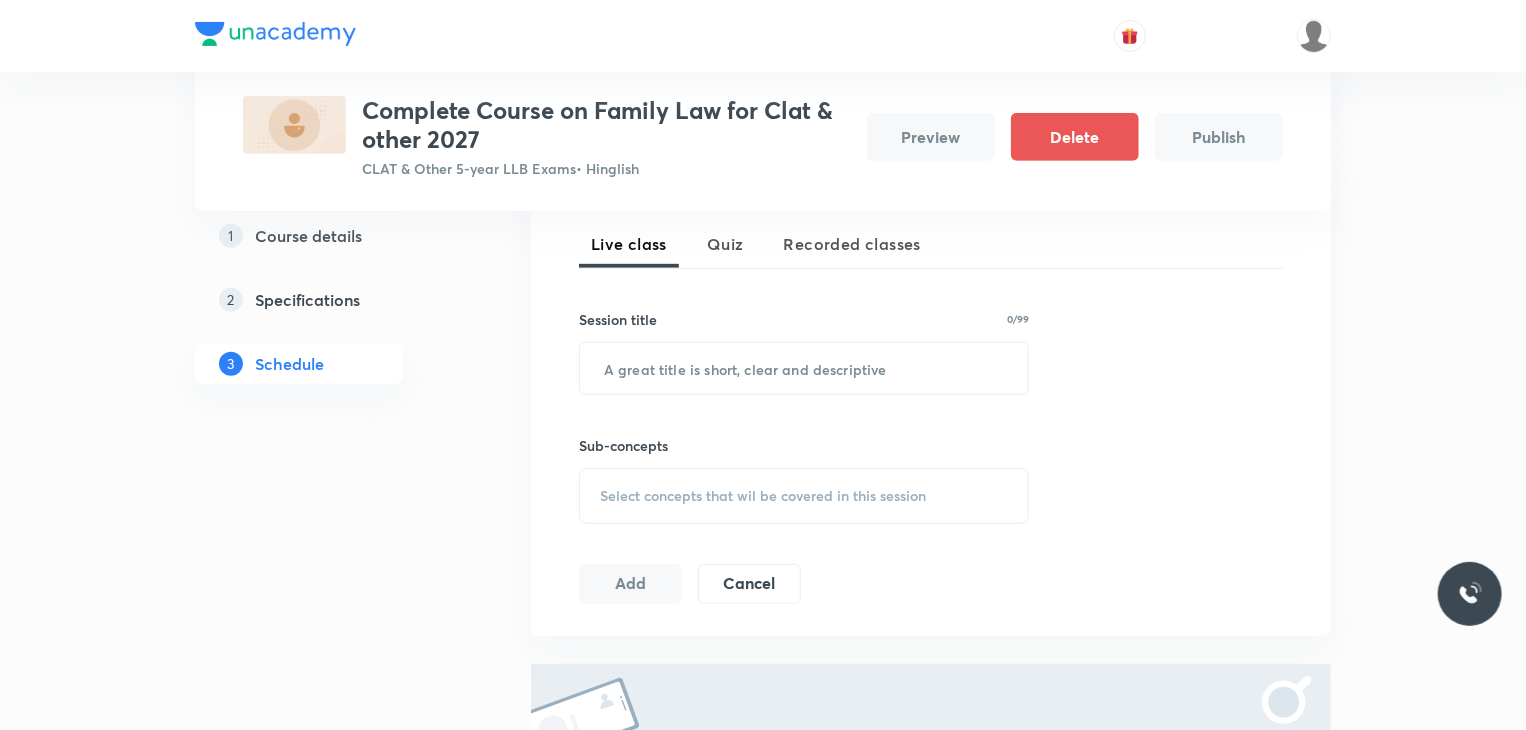 scroll, scrollTop: 448, scrollLeft: 0, axis: vertical 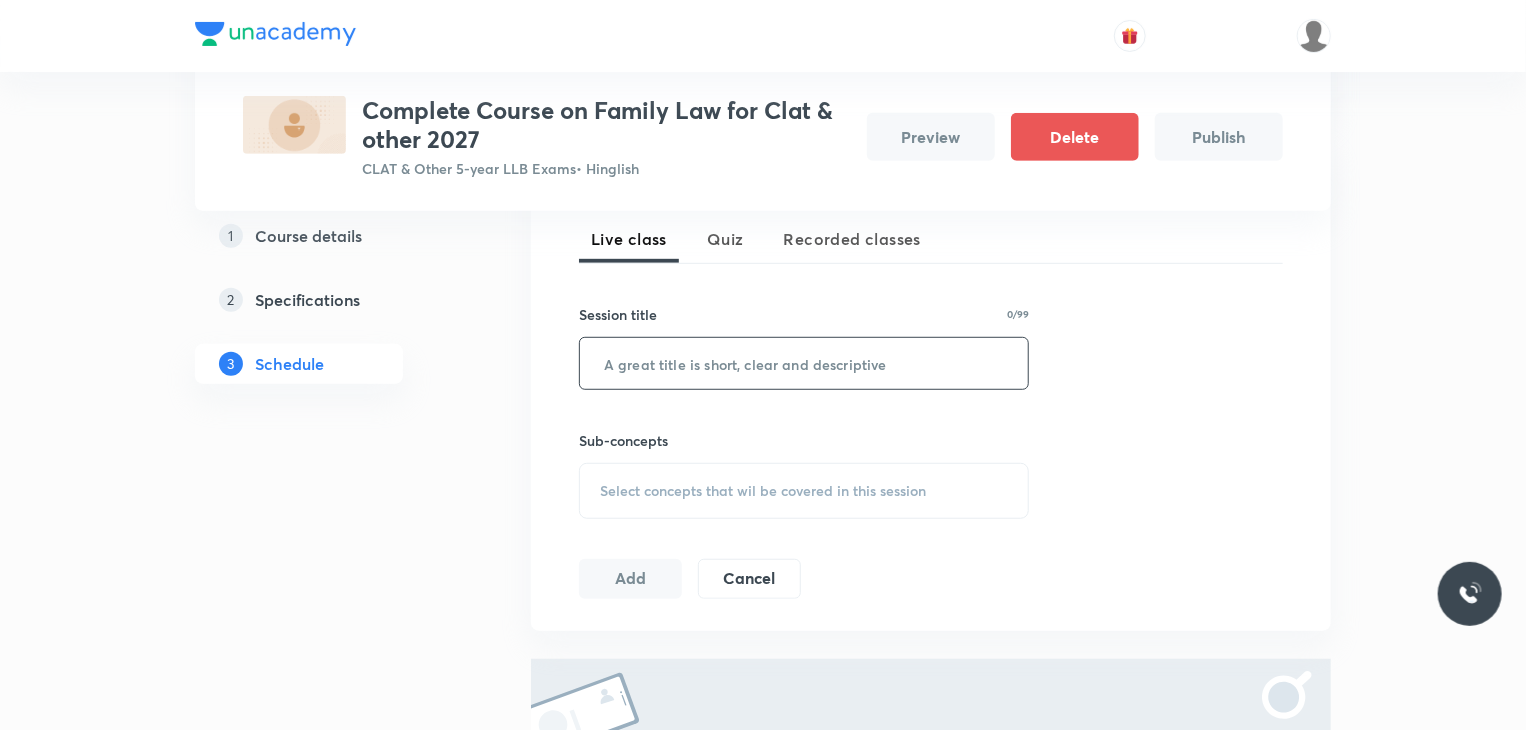click at bounding box center [804, 363] 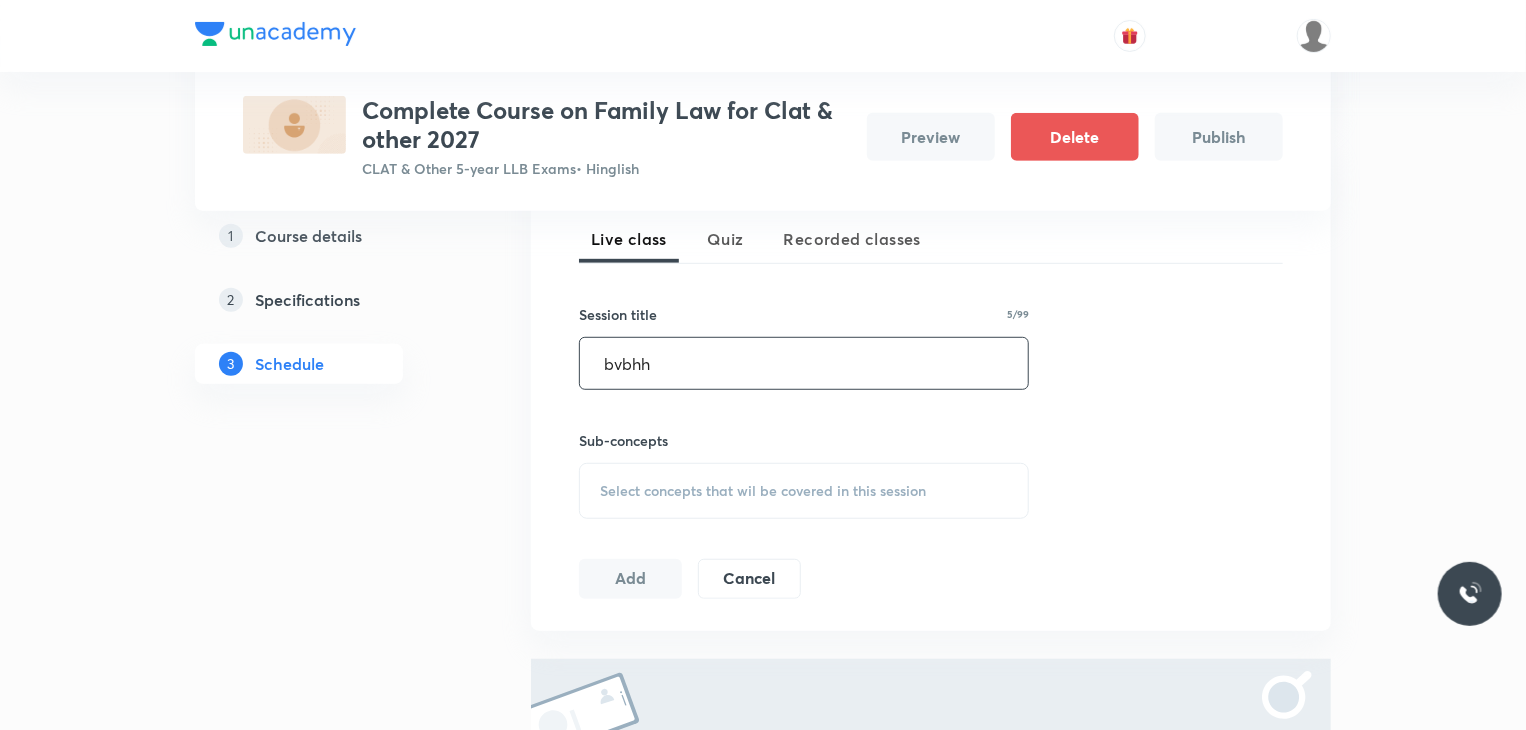 type on "bvbhh" 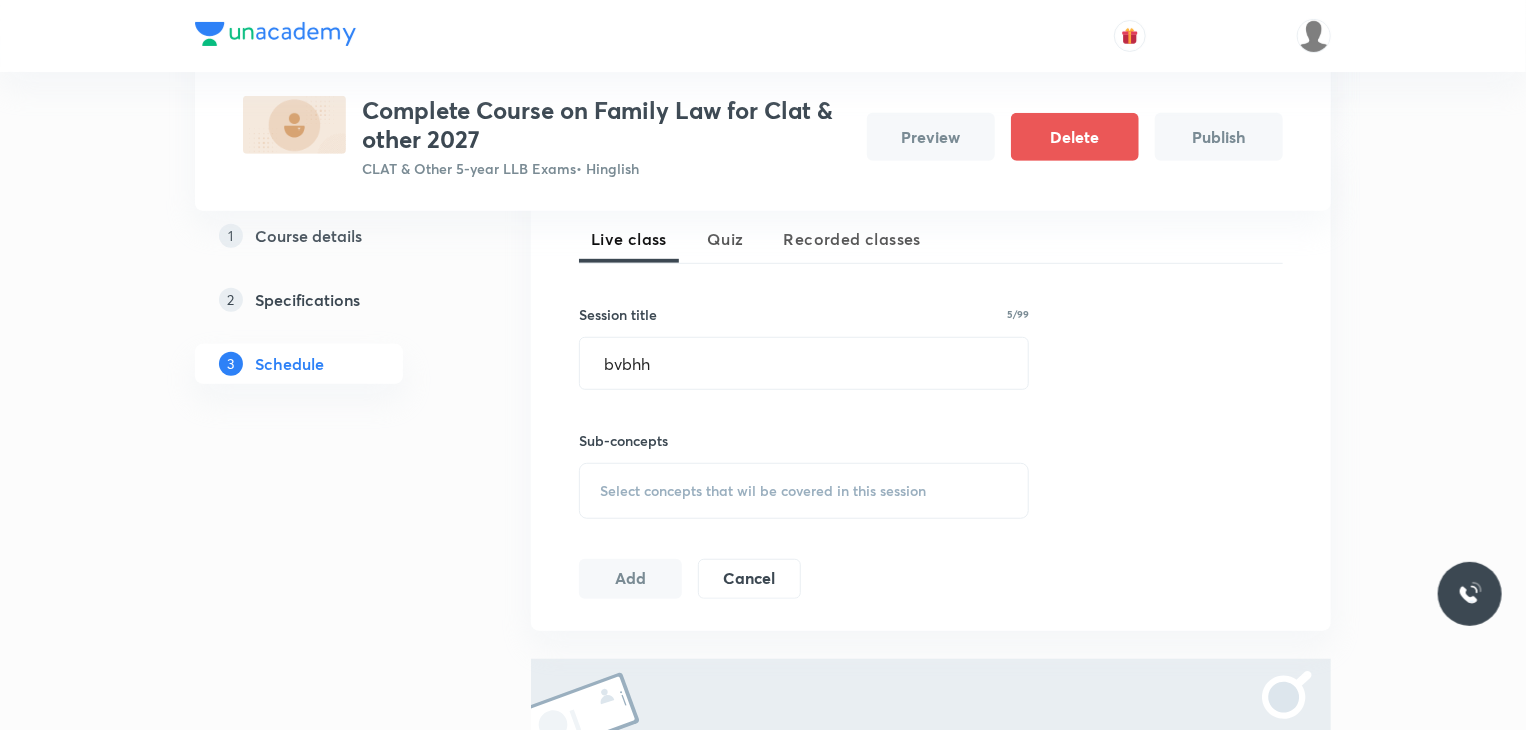 click on "Select concepts that wil be covered in this session" at bounding box center [763, 491] 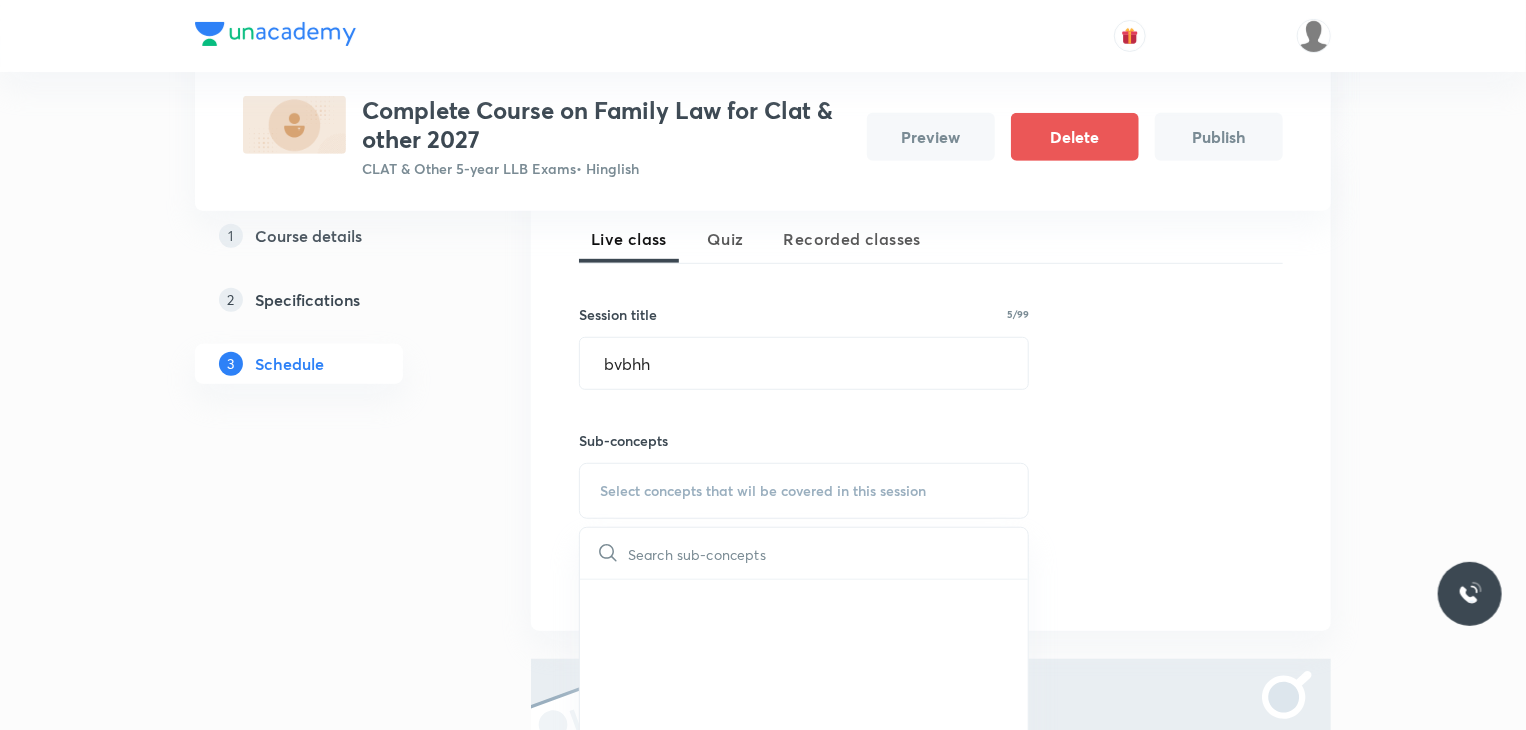 click on "Session  1 Live class Quiz Recorded classes Session title 5/99 bvbhh ​ Sub-concepts Select concepts that wil be covered in this session ​ Add Cancel" at bounding box center [931, 384] 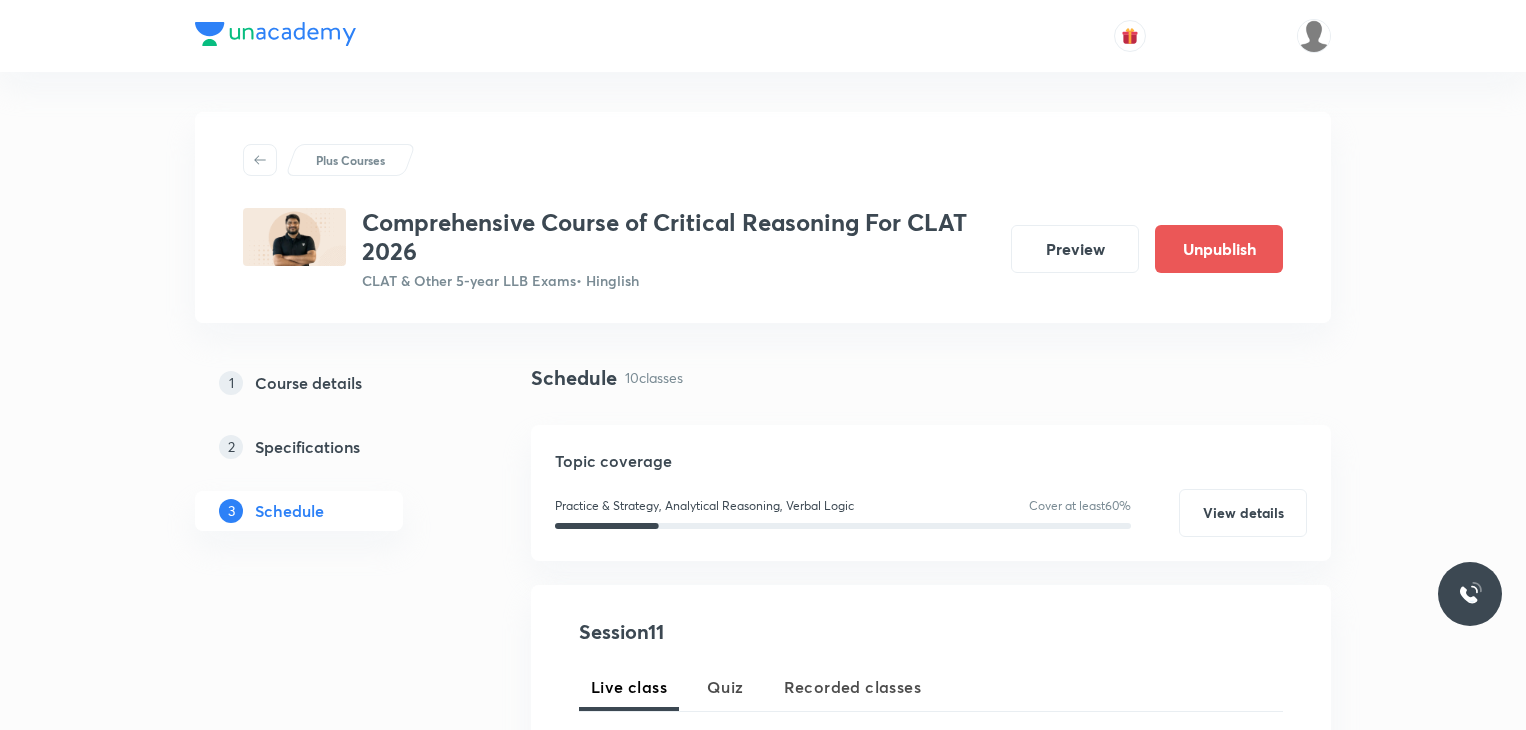 scroll, scrollTop: 1146, scrollLeft: 0, axis: vertical 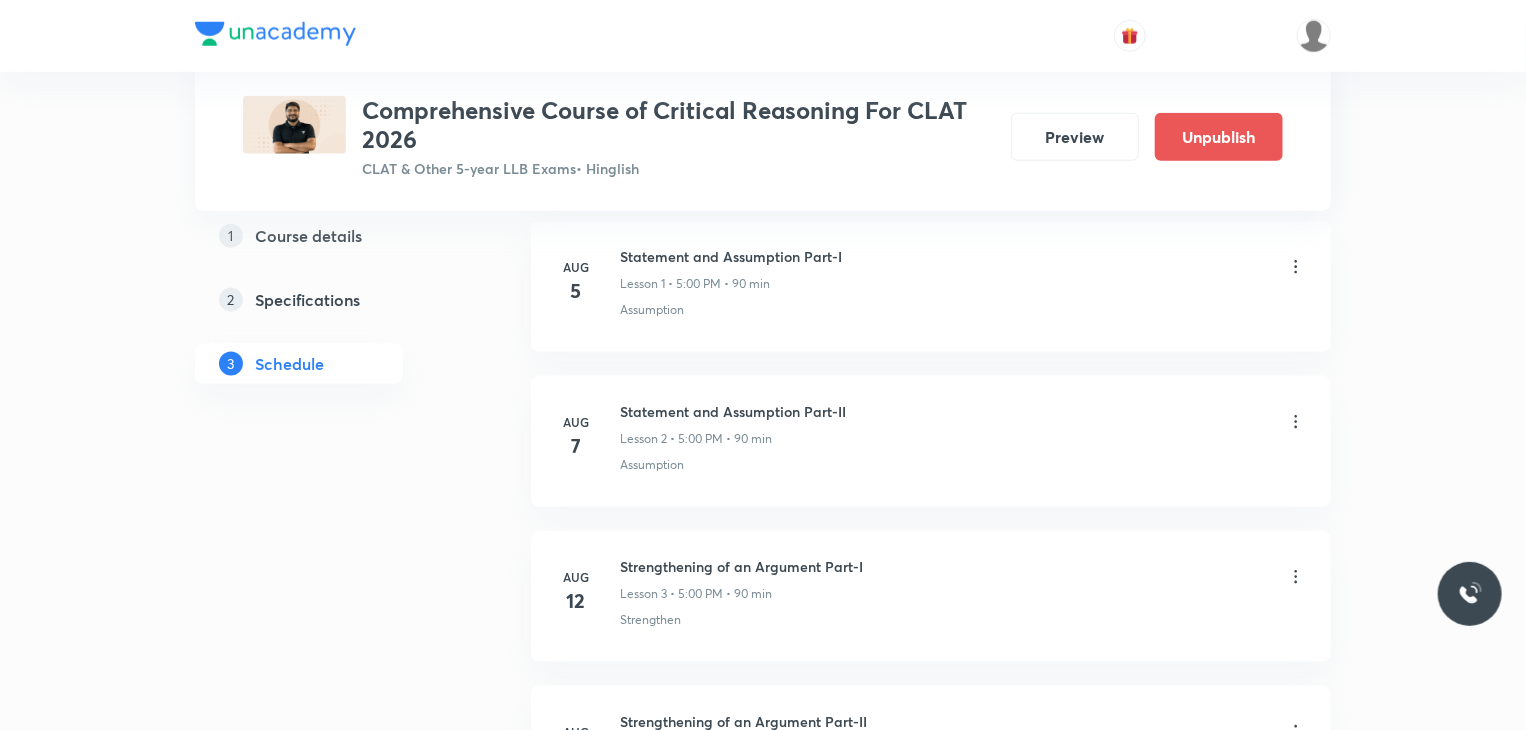 click on "Aug 5 Statement and Assumption Part-I Lesson 1 • 5:00 PM • 90 min Assumption Aug 7 Statement and Assumption Part-II Lesson 2 • 5:00 PM • 90 min Assumption Aug 12 Strengthening of an Argument Part-I Lesson 3 • 5:00 PM • 90 min Strengthen Aug 14 Strengthening of an Argument Part-II Lesson 4 • 5:00 PM • 90 min Strengthen Aug 19 Weakening of an Argument Part-I Lesson 5 • 5:00 PM • 90 min Weaken Aug 21 Weakening of an Argument Part-II Lesson 6 • 5:00 PM • 90 min Weaken Aug 26 Statement and Inference Based Questions Lesson 7 • 5:00 PM • 90 min Inference Aug 28 Statement and Conclusion Based Questions Lesson 8 • 5:00 PM • 90 min Conclusion Sep 2 Statement and Facts and Paradox Based Questions Lesson 9 • 5:00 PM • 90 min Fact, Inference and Judgement · Logical Consistency · Paradox Sep 4 Basics of Solving Passage Based Critical Reasoning Lesson 10 • 5:00 PM • 90 min Course of Action · Strengthen · Fact, Inference and Judgement · Weaken · Assumption · Flaw · · · · ·" at bounding box center [931, 993] 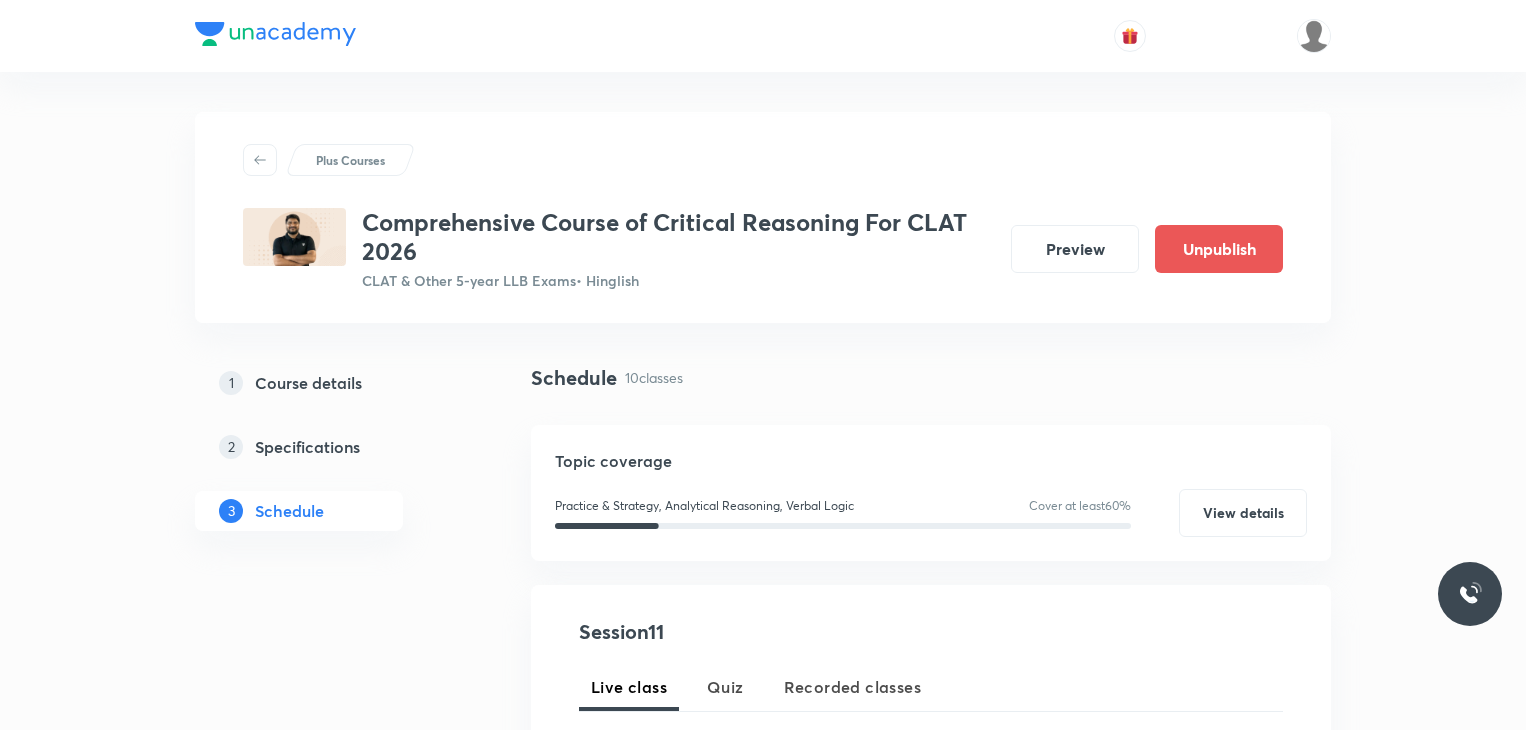 scroll, scrollTop: 2172, scrollLeft: 0, axis: vertical 